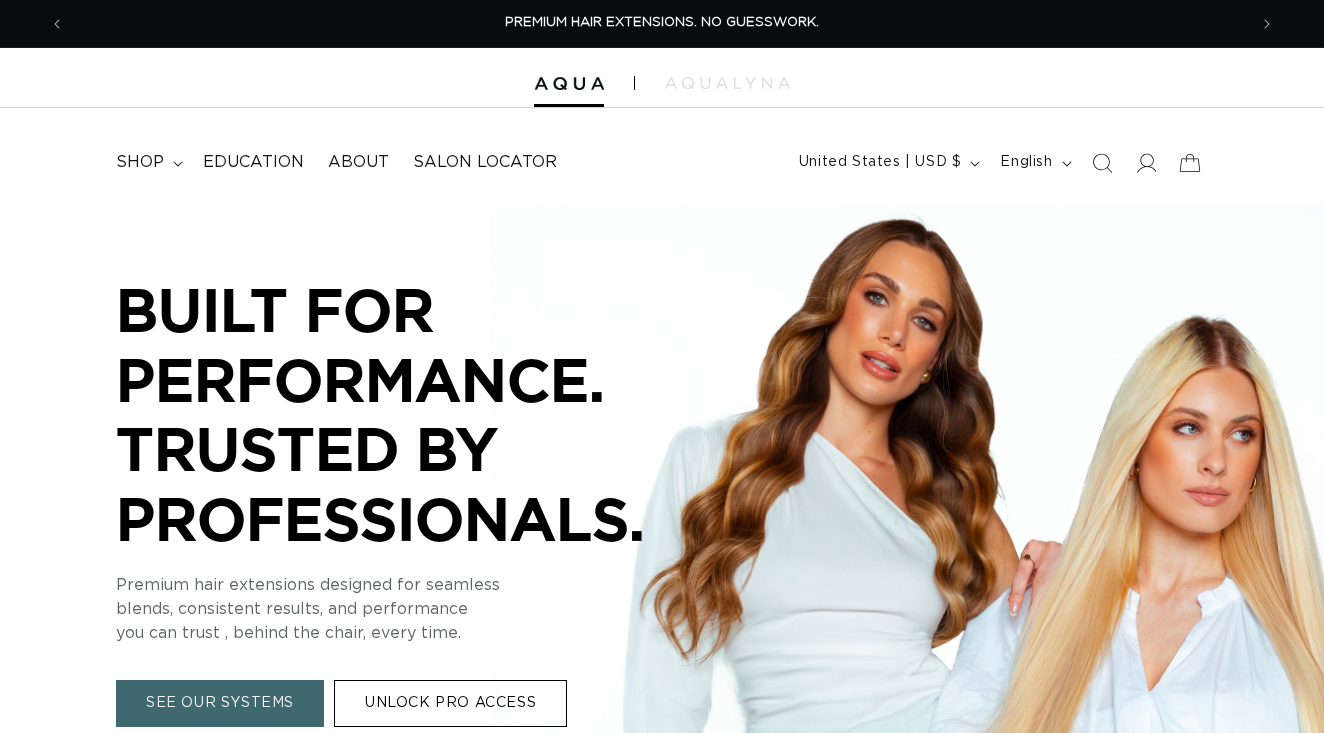 scroll, scrollTop: 0, scrollLeft: 0, axis: both 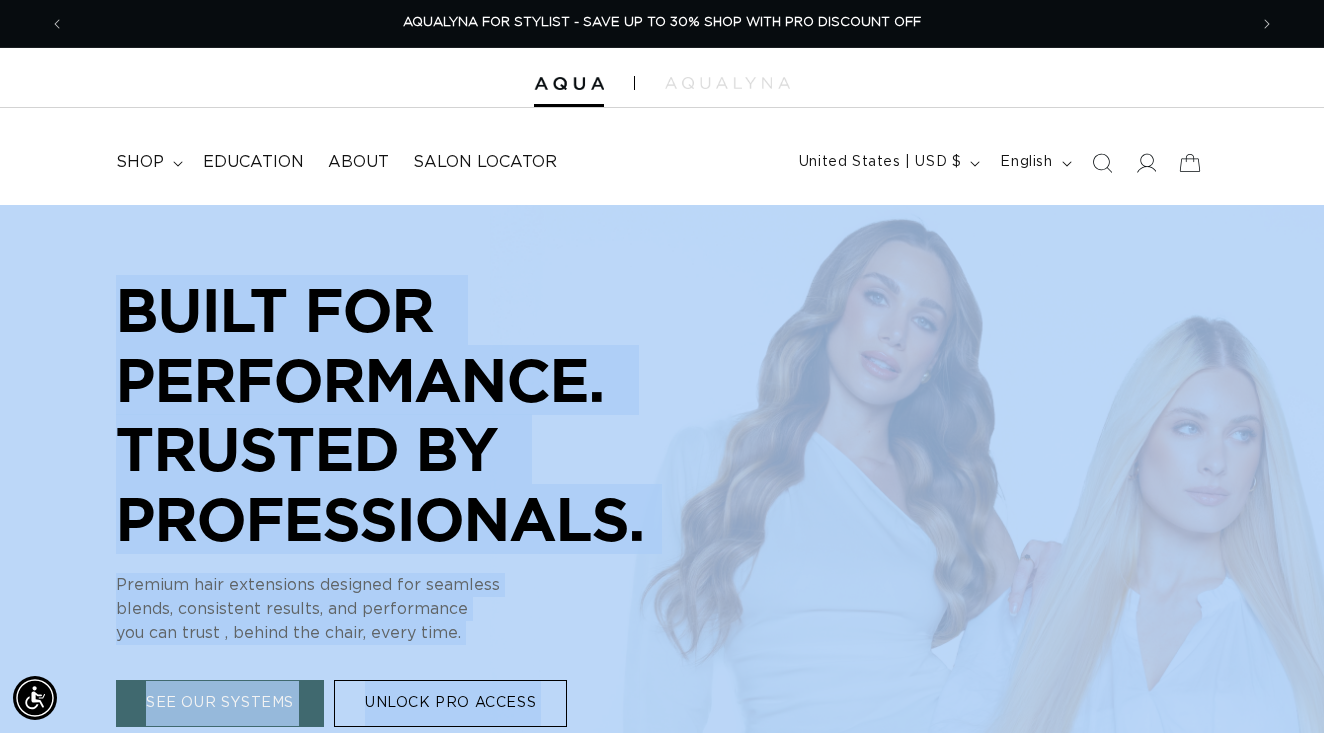 click 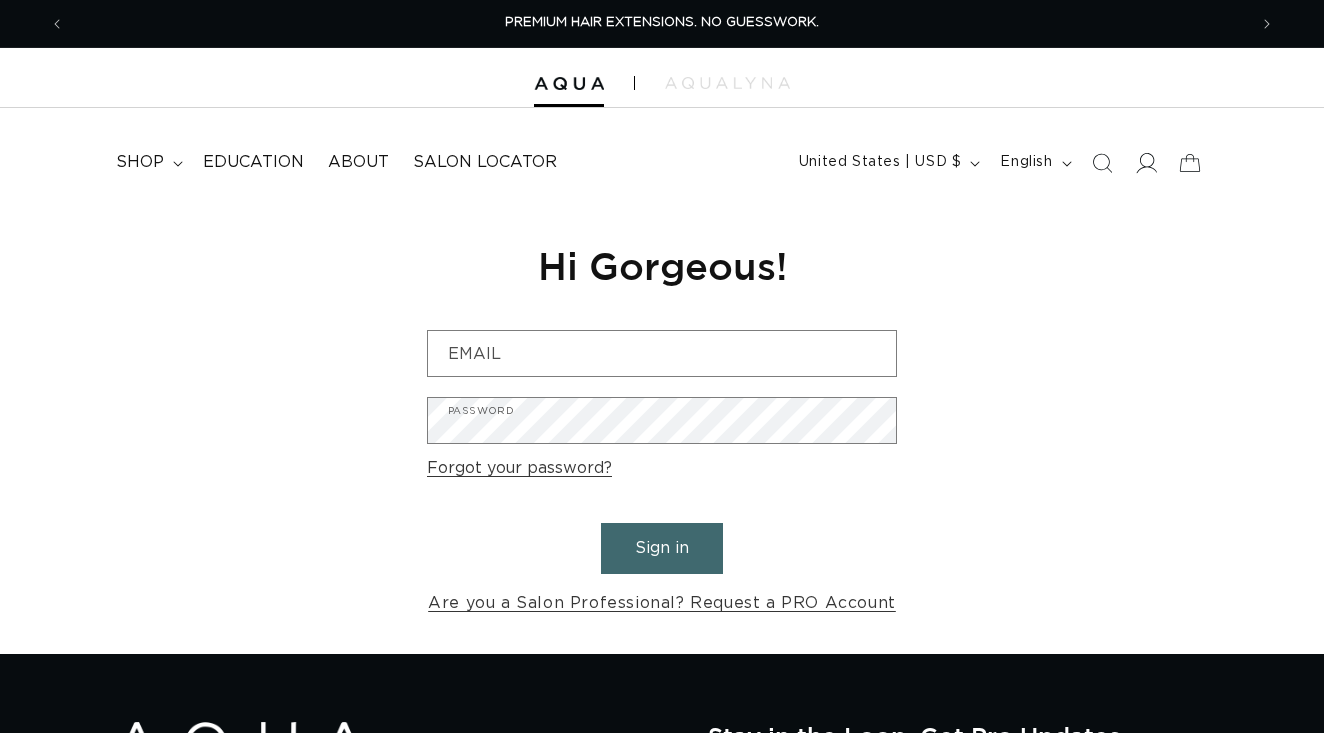scroll, scrollTop: 0, scrollLeft: 0, axis: both 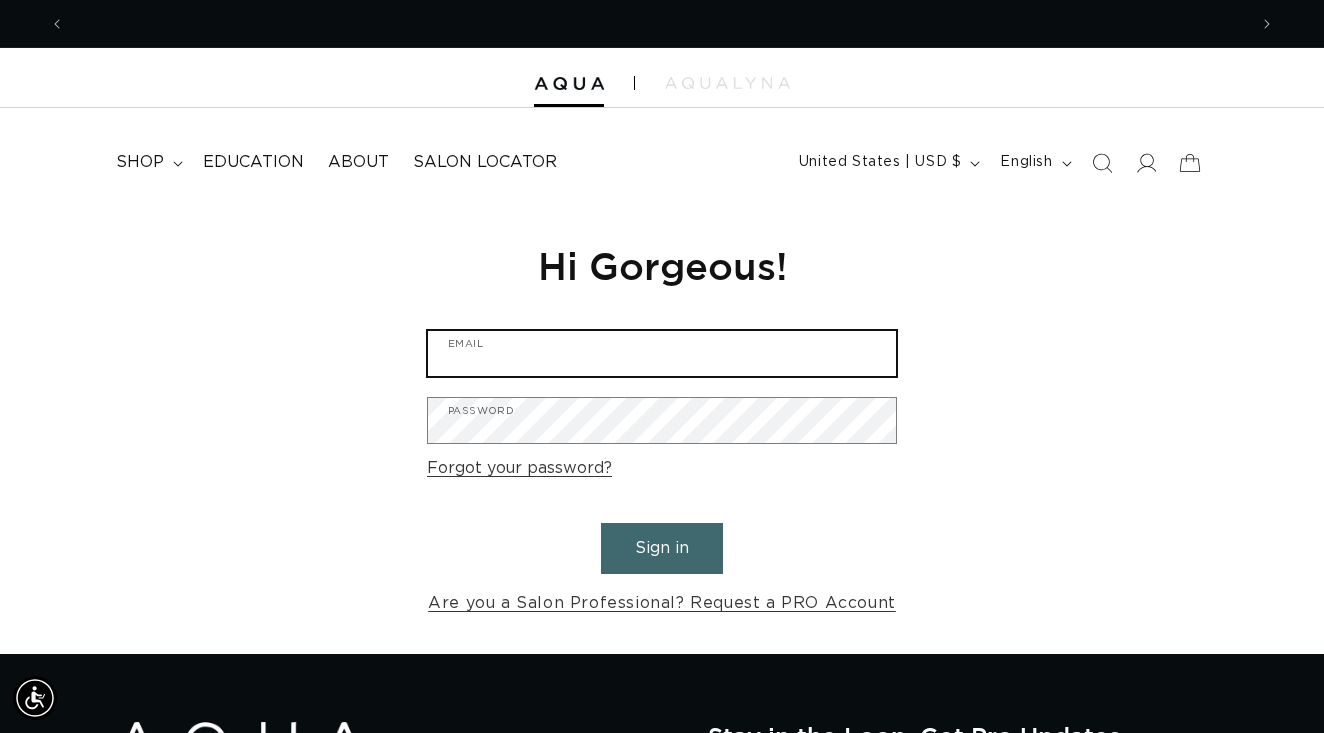 type on "[USERNAME]@example.com" 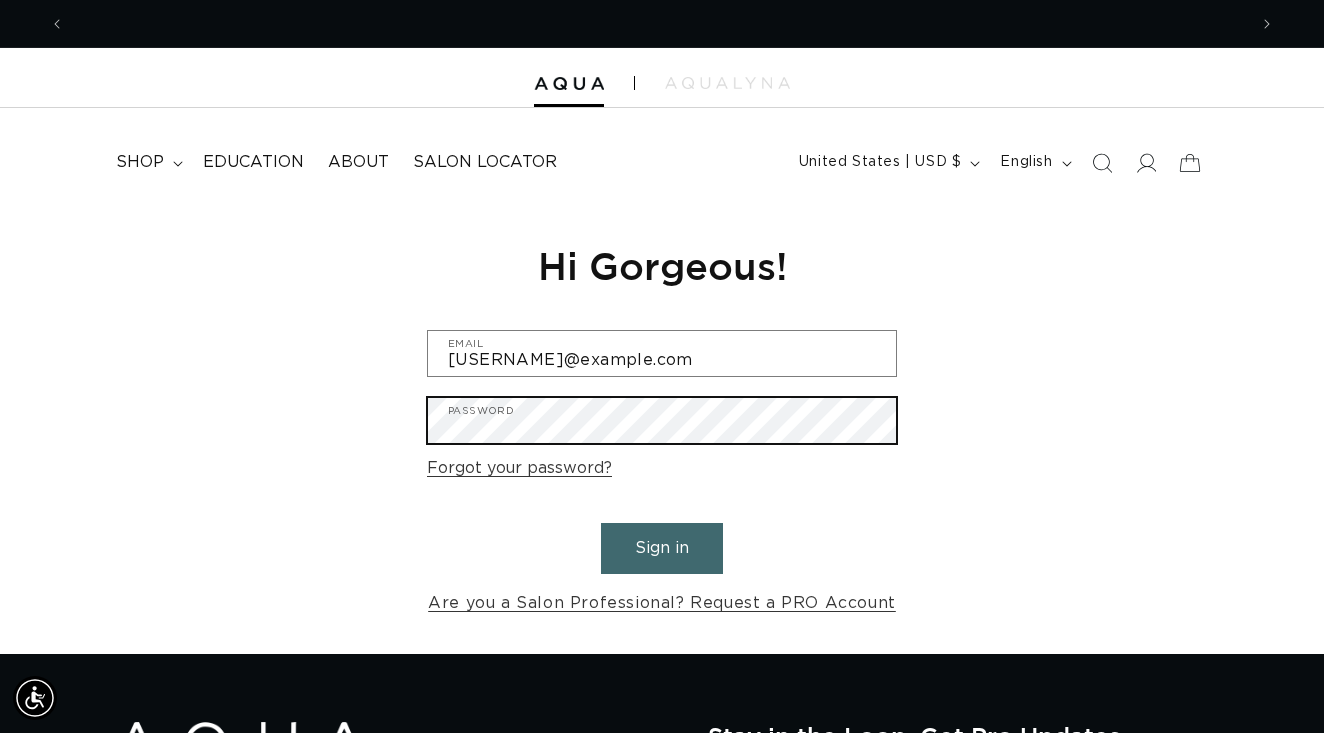 click on "Sign in" at bounding box center (662, 548) 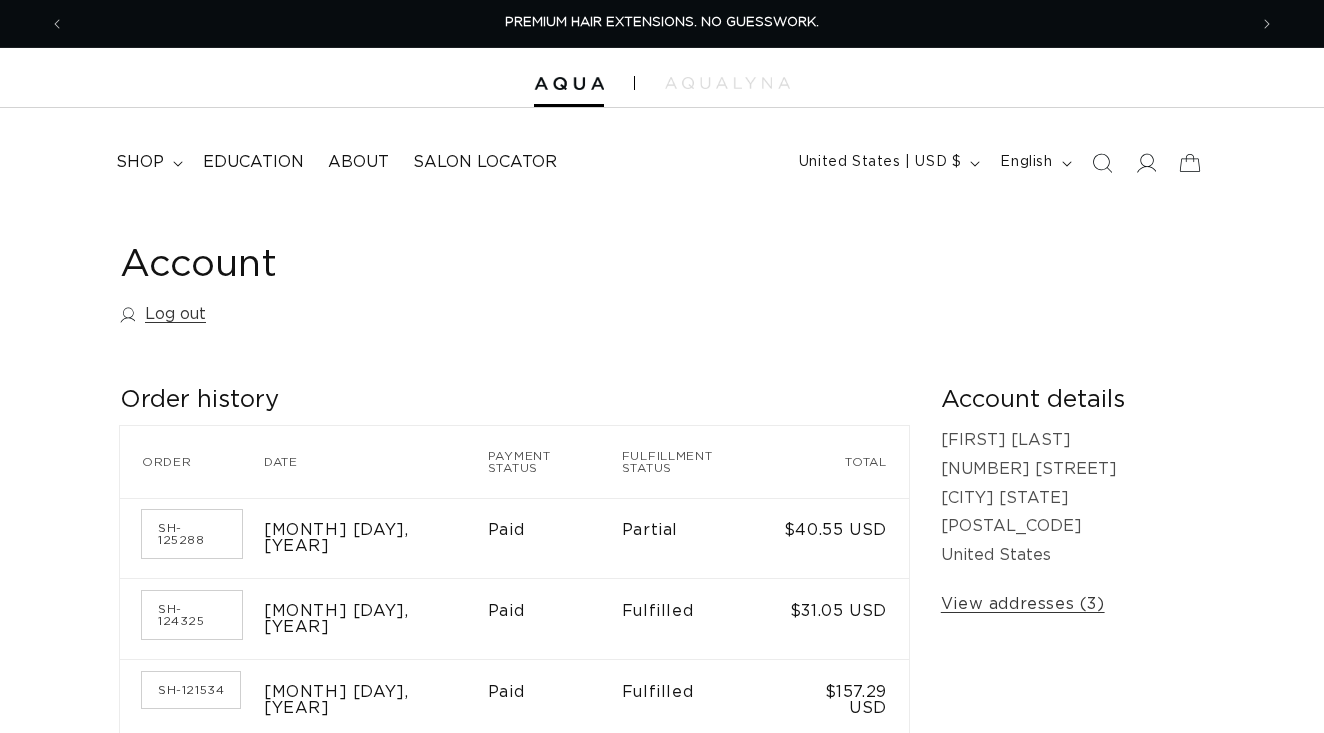 scroll, scrollTop: 0, scrollLeft: 0, axis: both 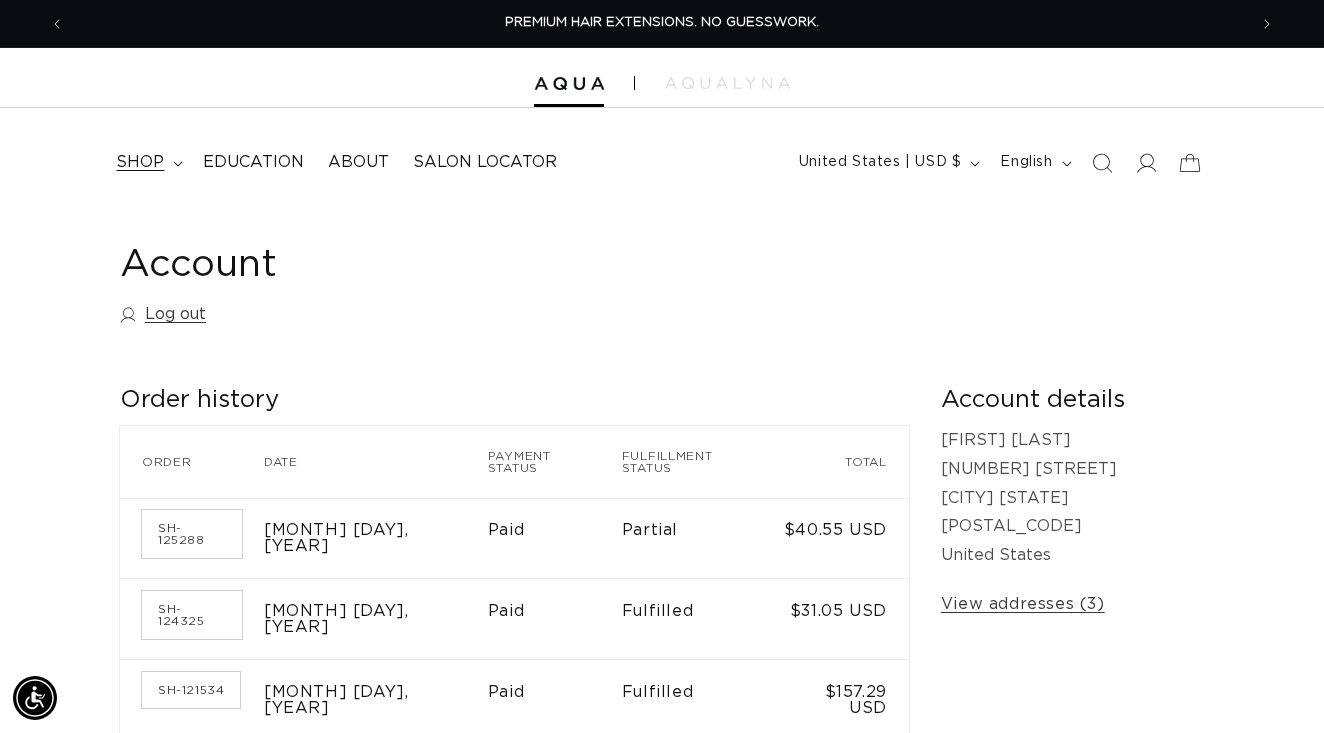 click on "shop" at bounding box center (140, 162) 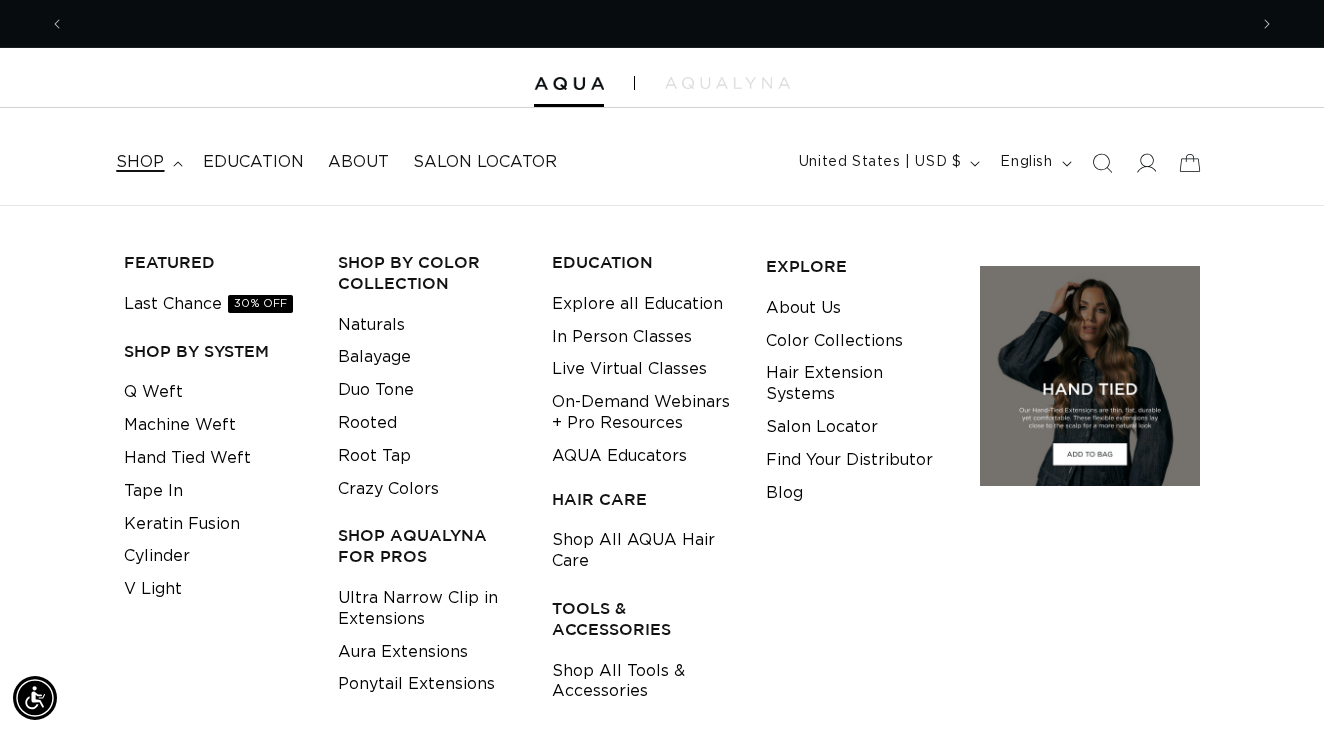 scroll, scrollTop: 0, scrollLeft: 2364, axis: horizontal 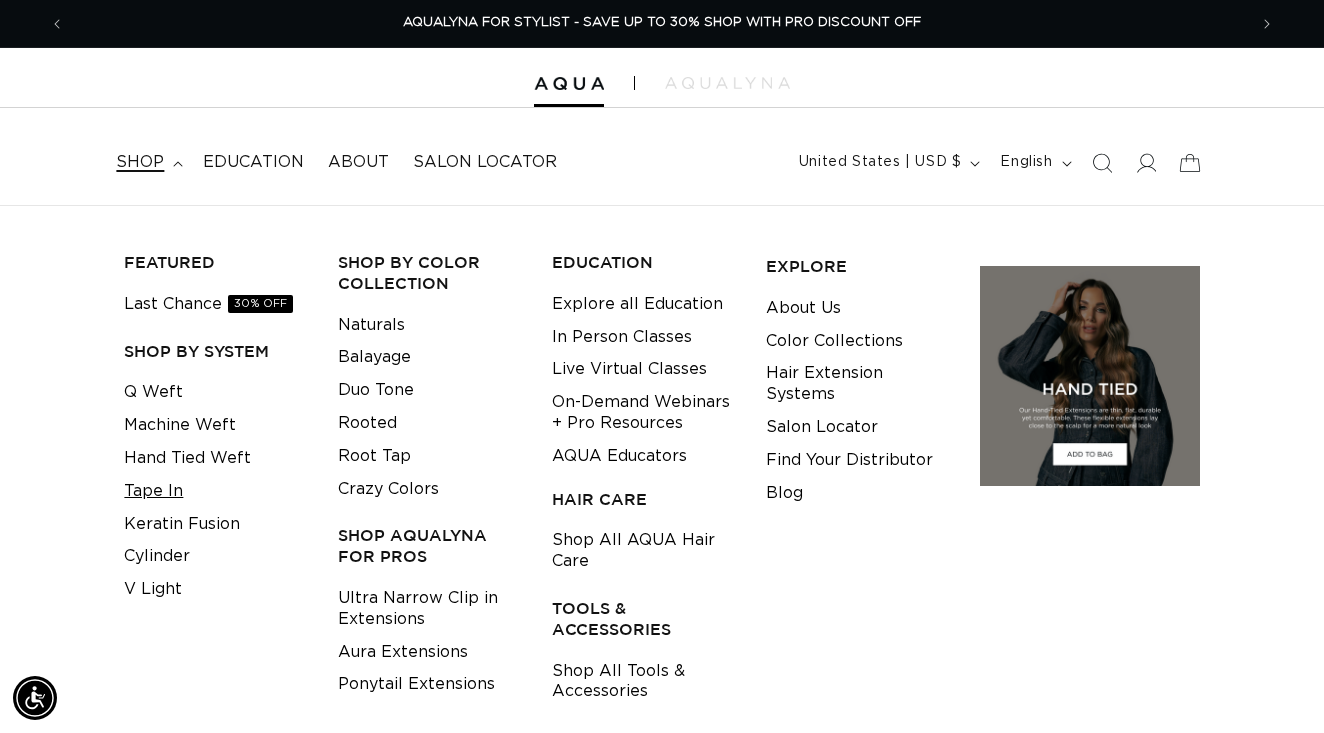 click on "Tape In" at bounding box center [153, 491] 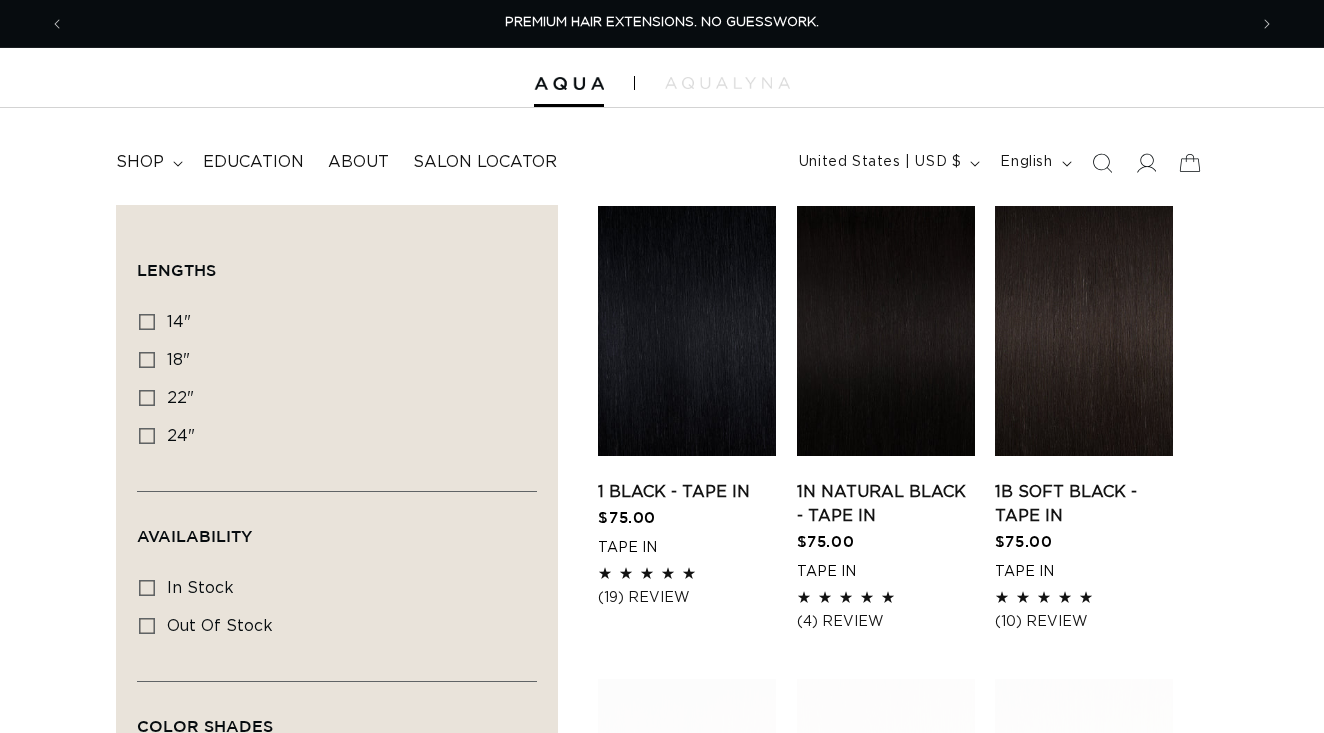 scroll, scrollTop: 0, scrollLeft: 0, axis: both 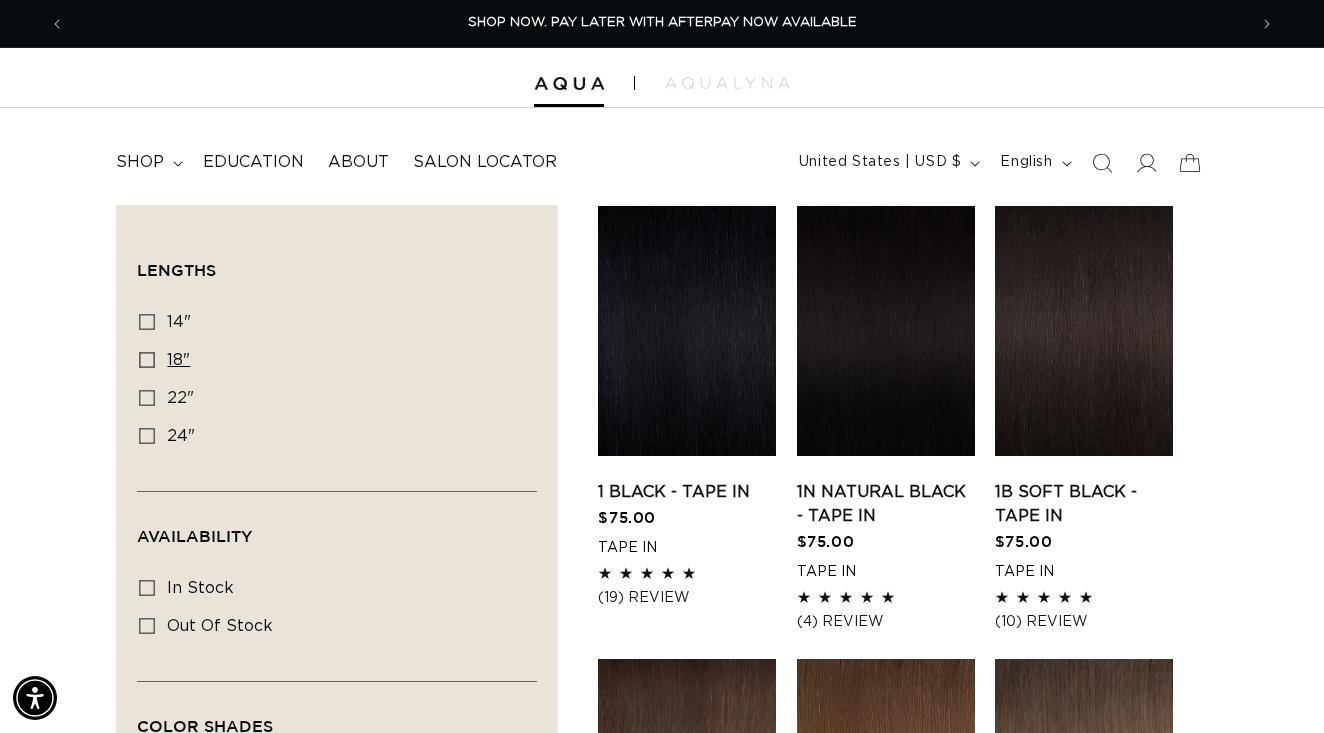 click 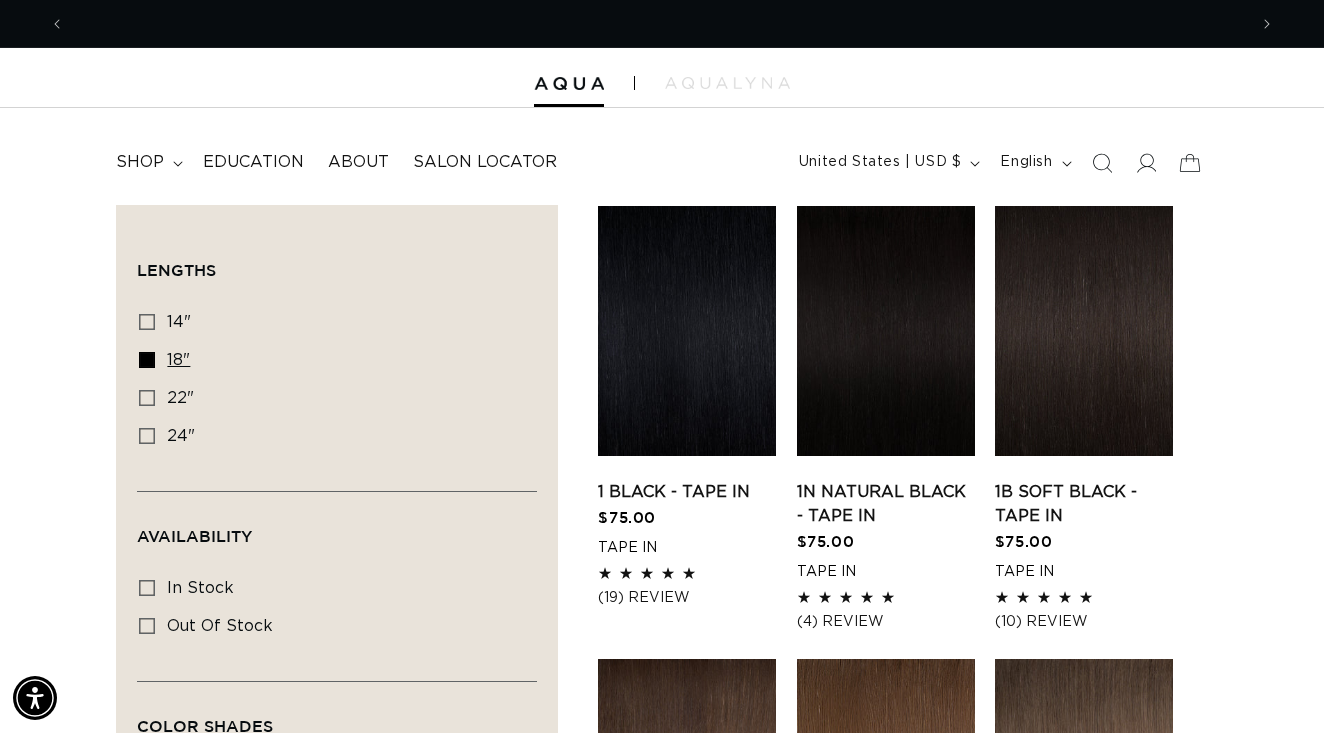 scroll, scrollTop: 0, scrollLeft: 2364, axis: horizontal 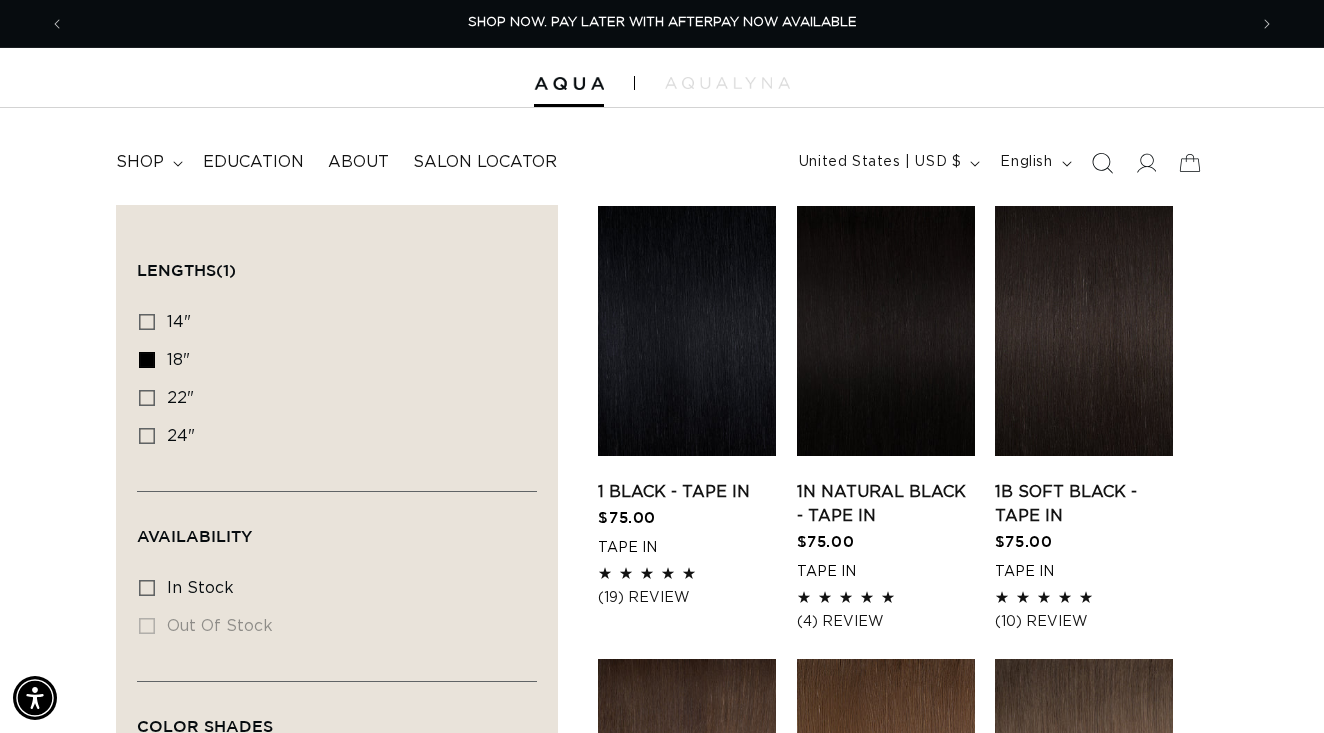 click 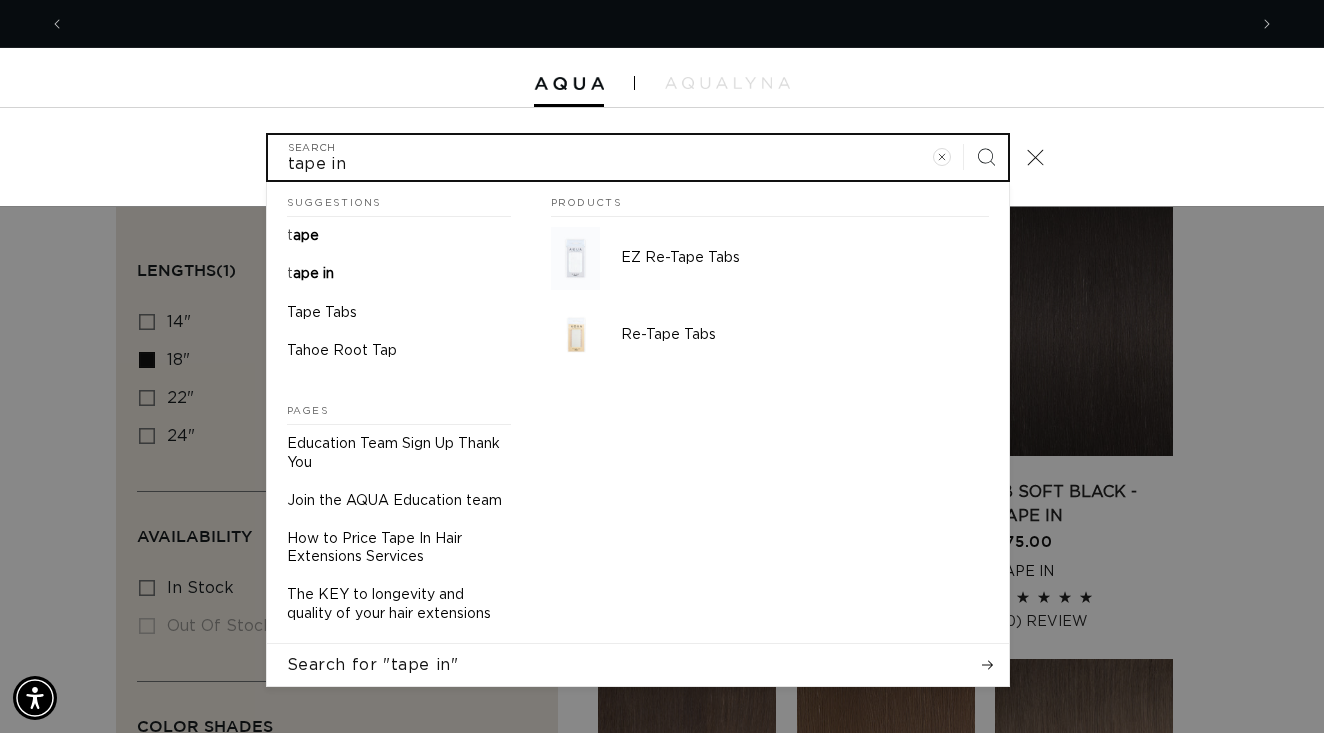 scroll, scrollTop: 0, scrollLeft: 0, axis: both 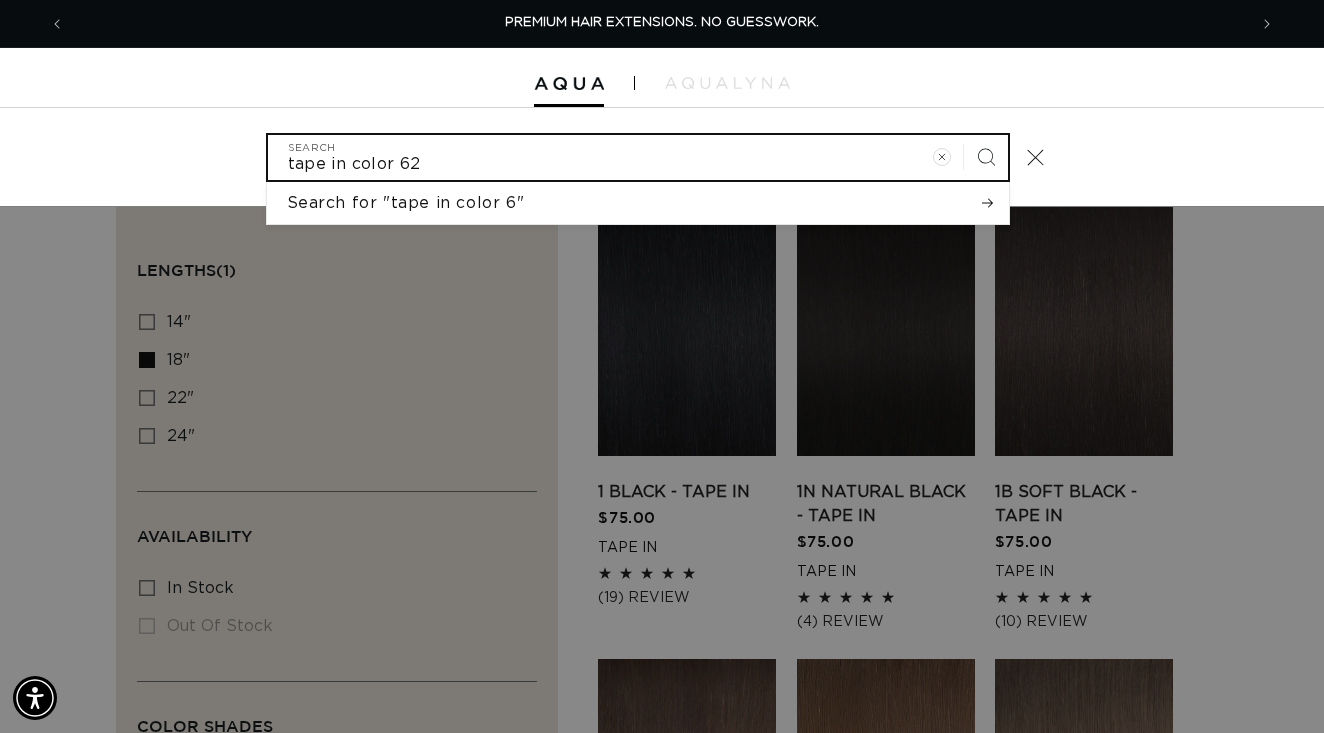 type on "tape in color 62" 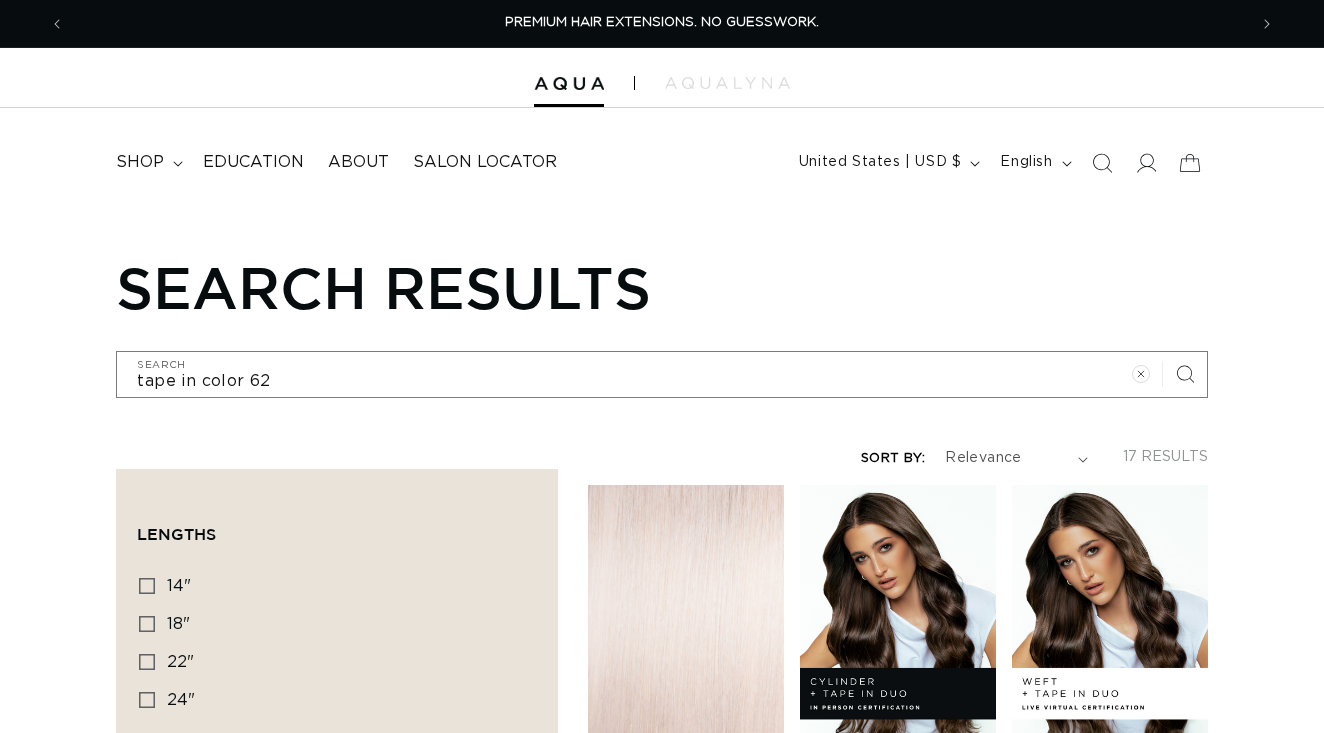 scroll, scrollTop: 0, scrollLeft: 0, axis: both 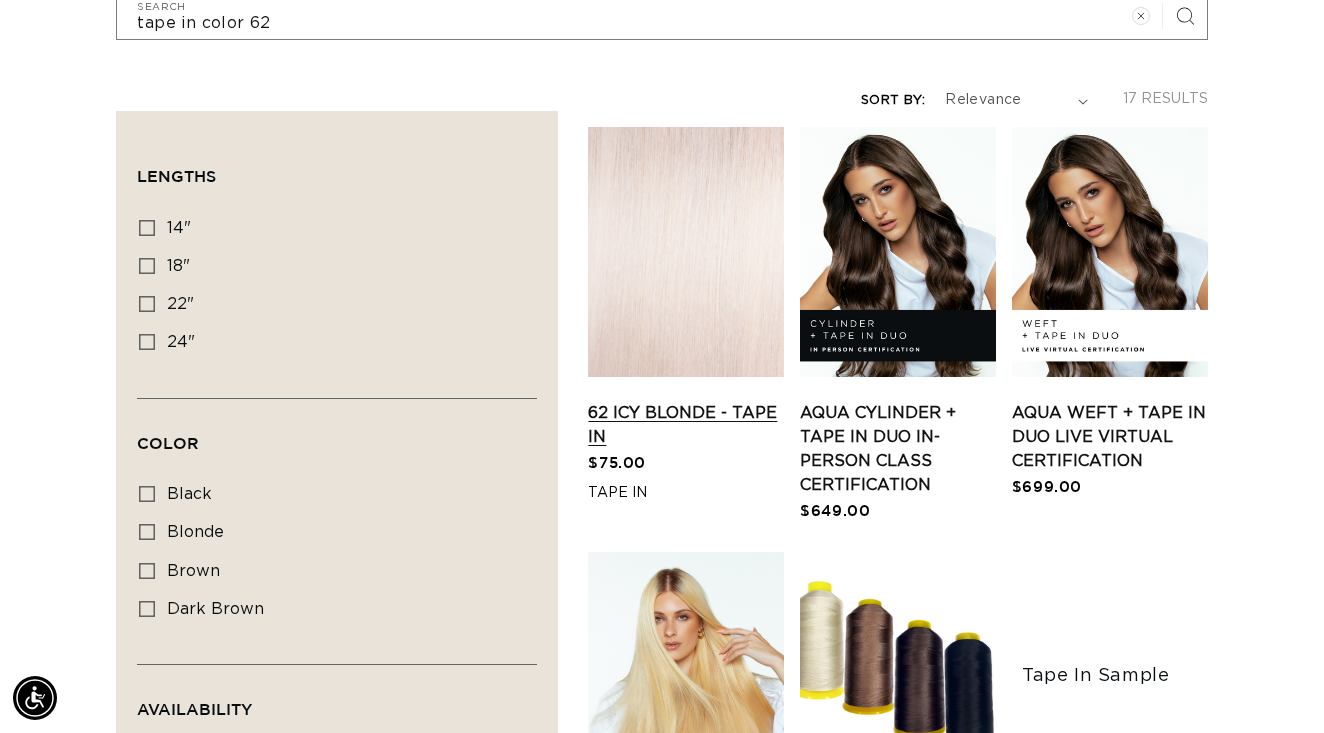 click on "62 Icy Blonde - Tape In" at bounding box center (686, 425) 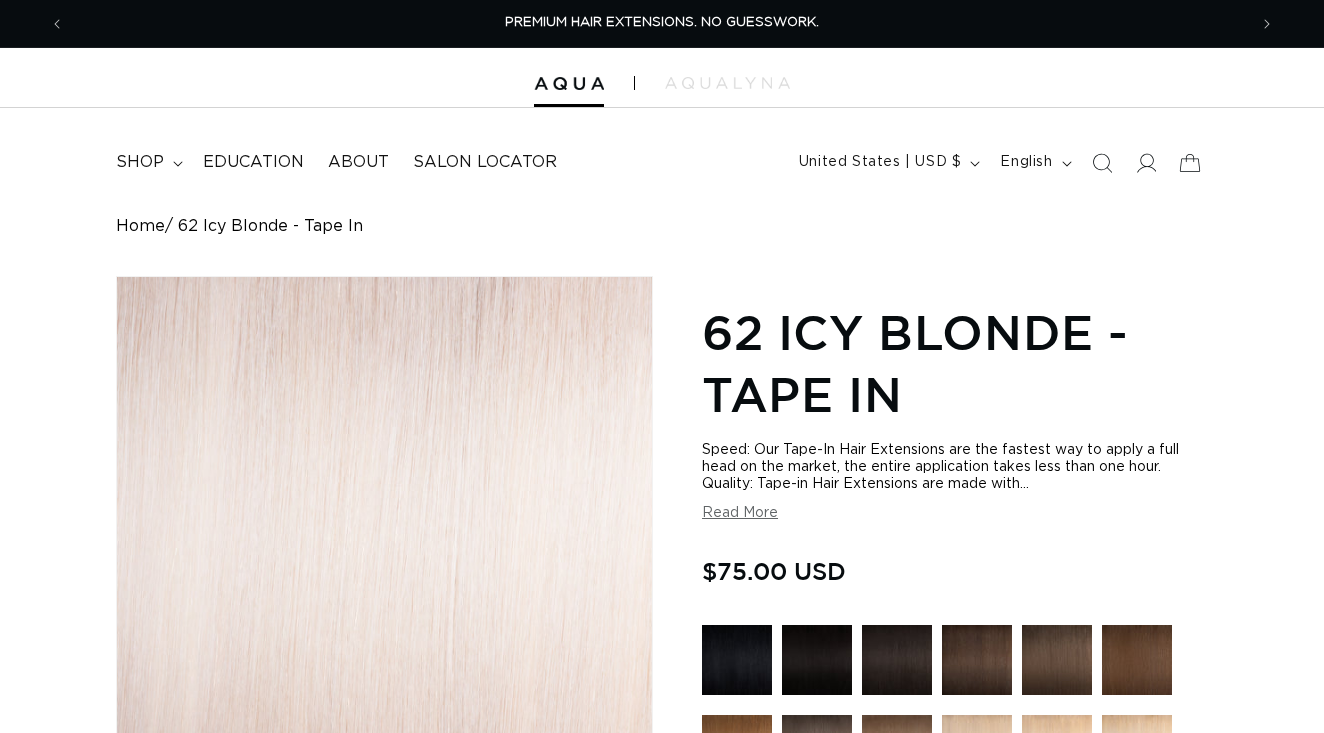 scroll, scrollTop: 0, scrollLeft: 0, axis: both 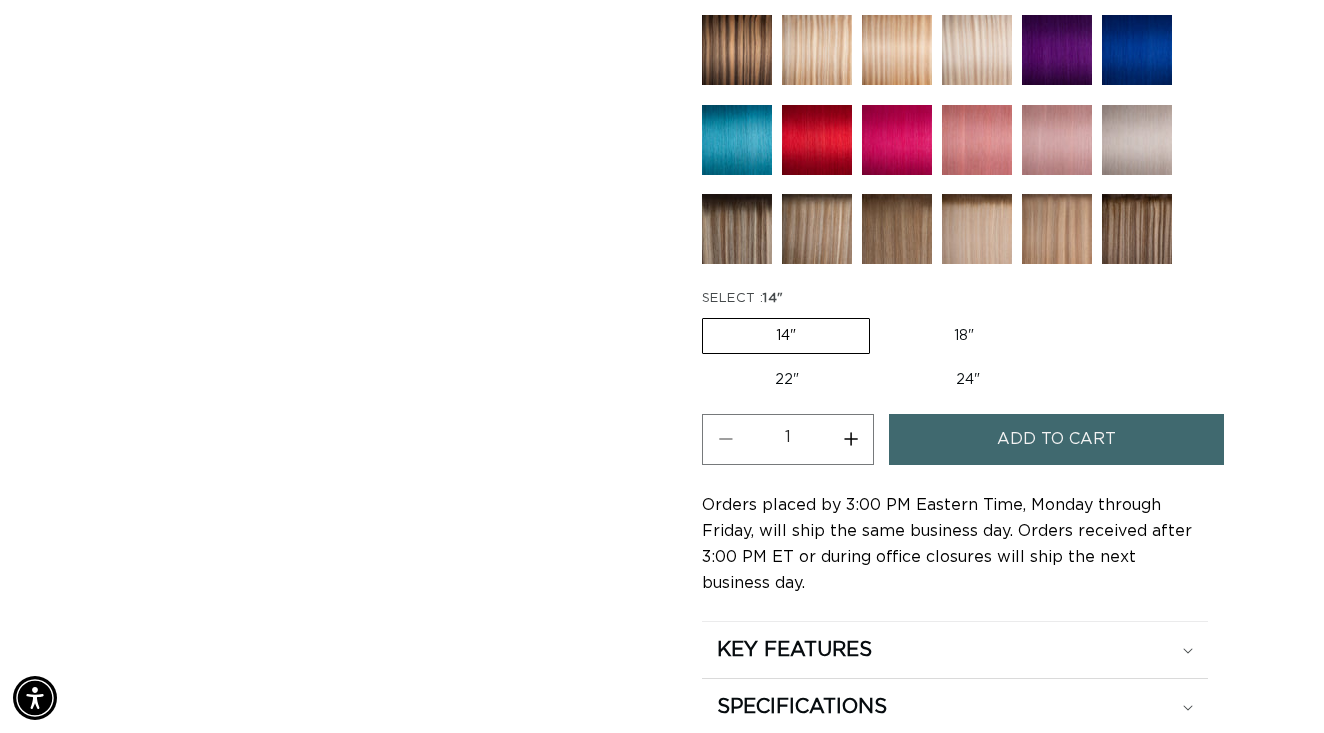 click on "18" Variant sold out or unavailable" at bounding box center [964, 336] 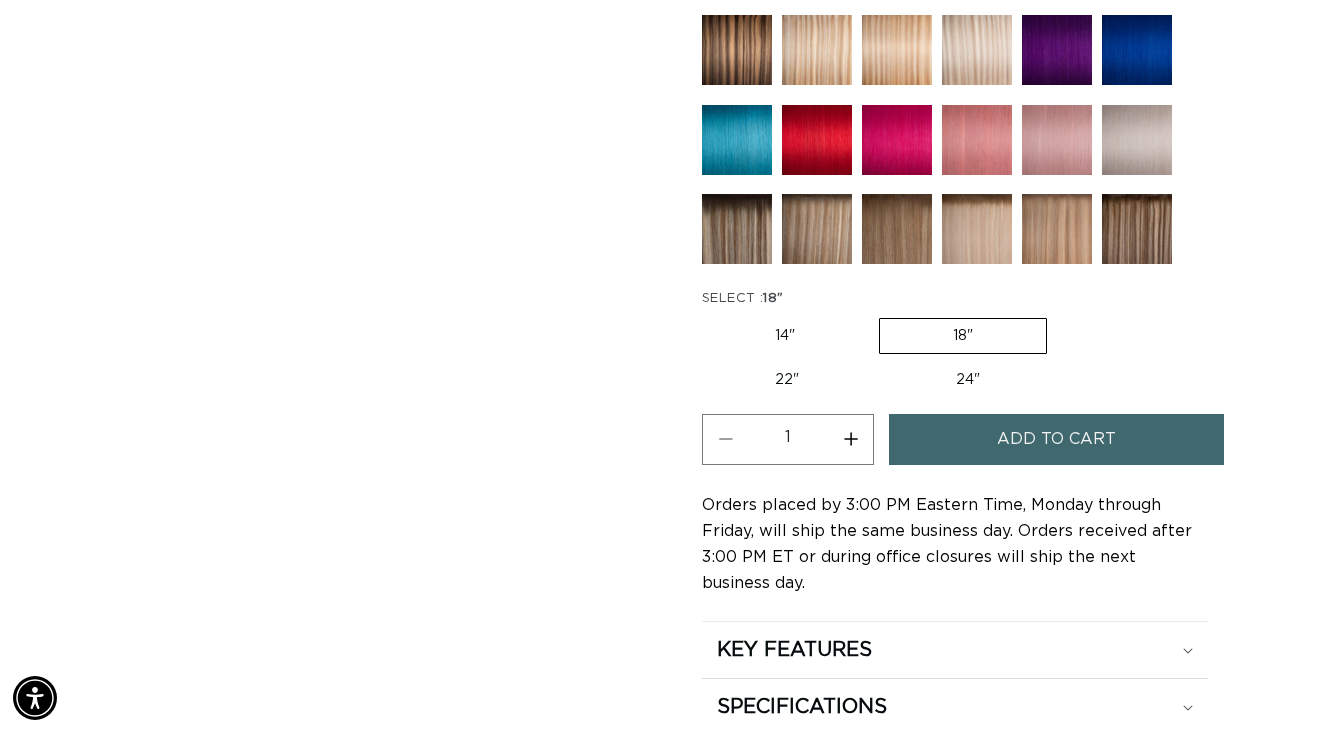 scroll, scrollTop: 0, scrollLeft: 1182, axis: horizontal 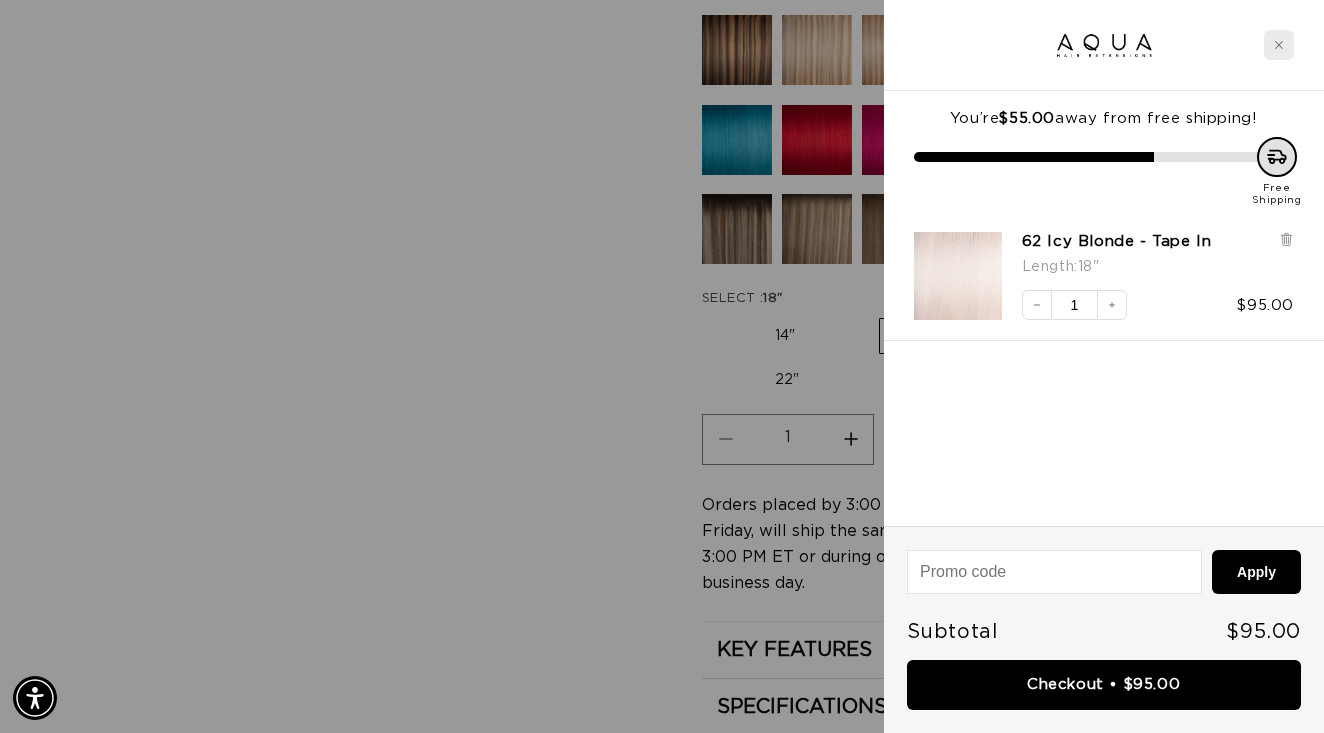 click 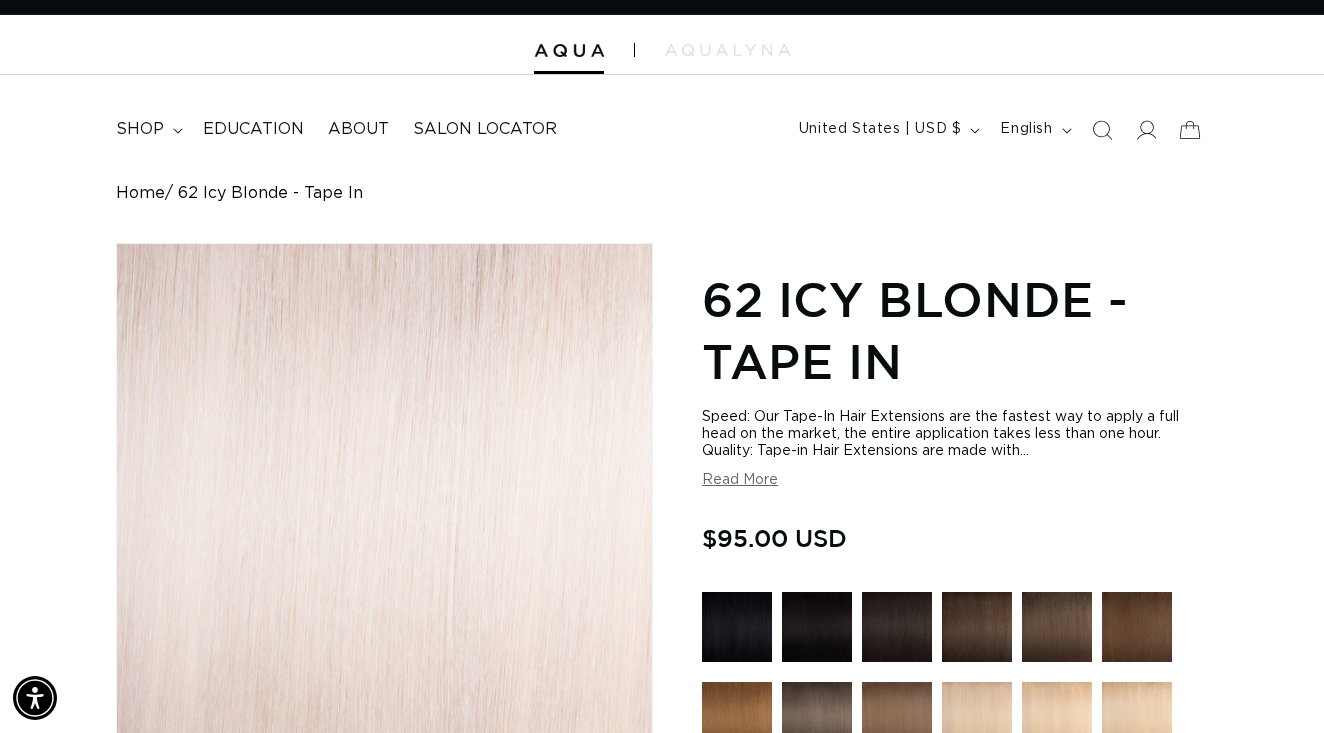 scroll, scrollTop: 29, scrollLeft: 0, axis: vertical 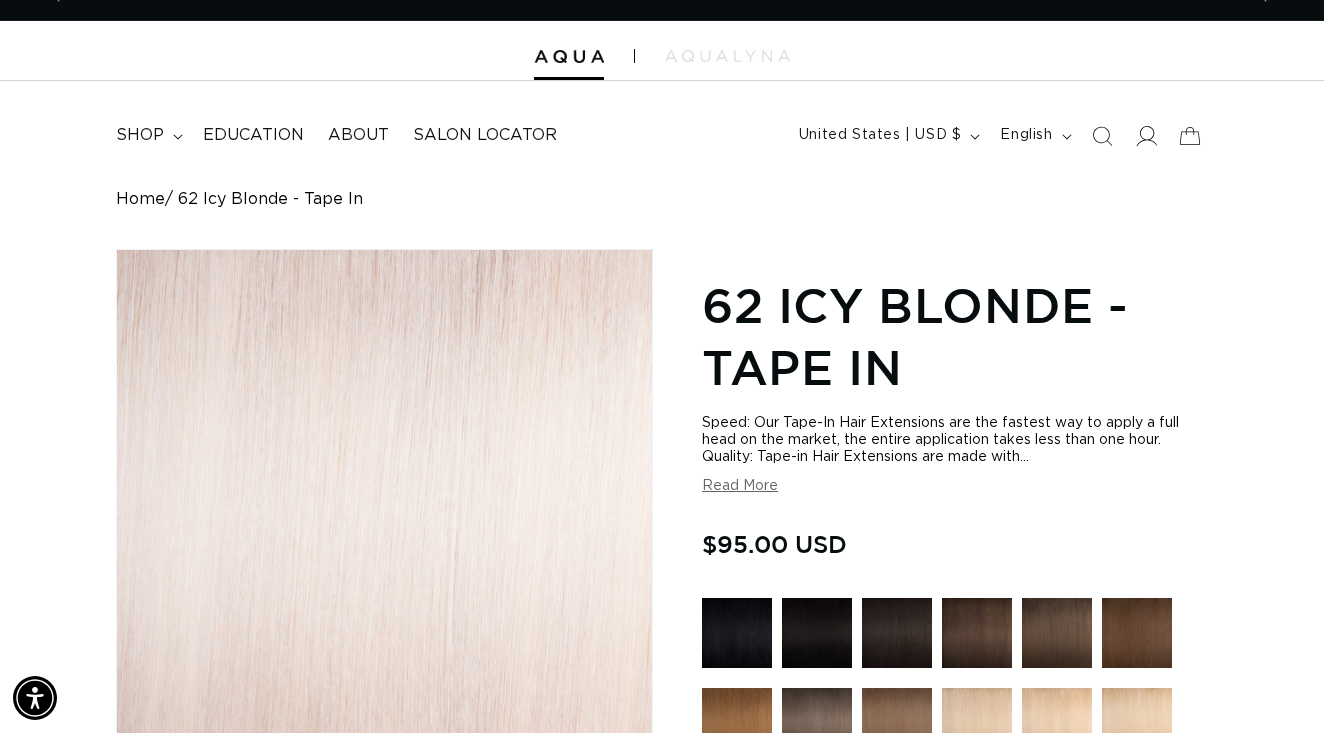 click 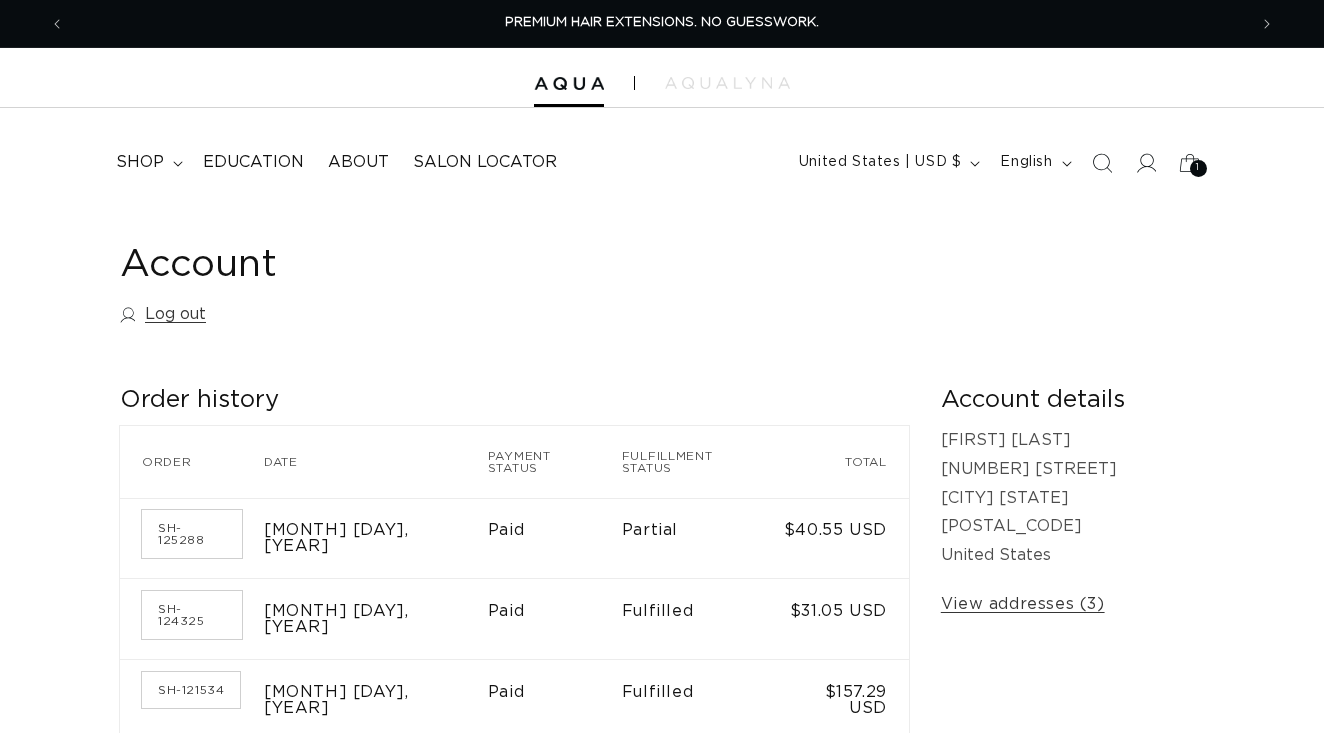 scroll, scrollTop: 0, scrollLeft: 0, axis: both 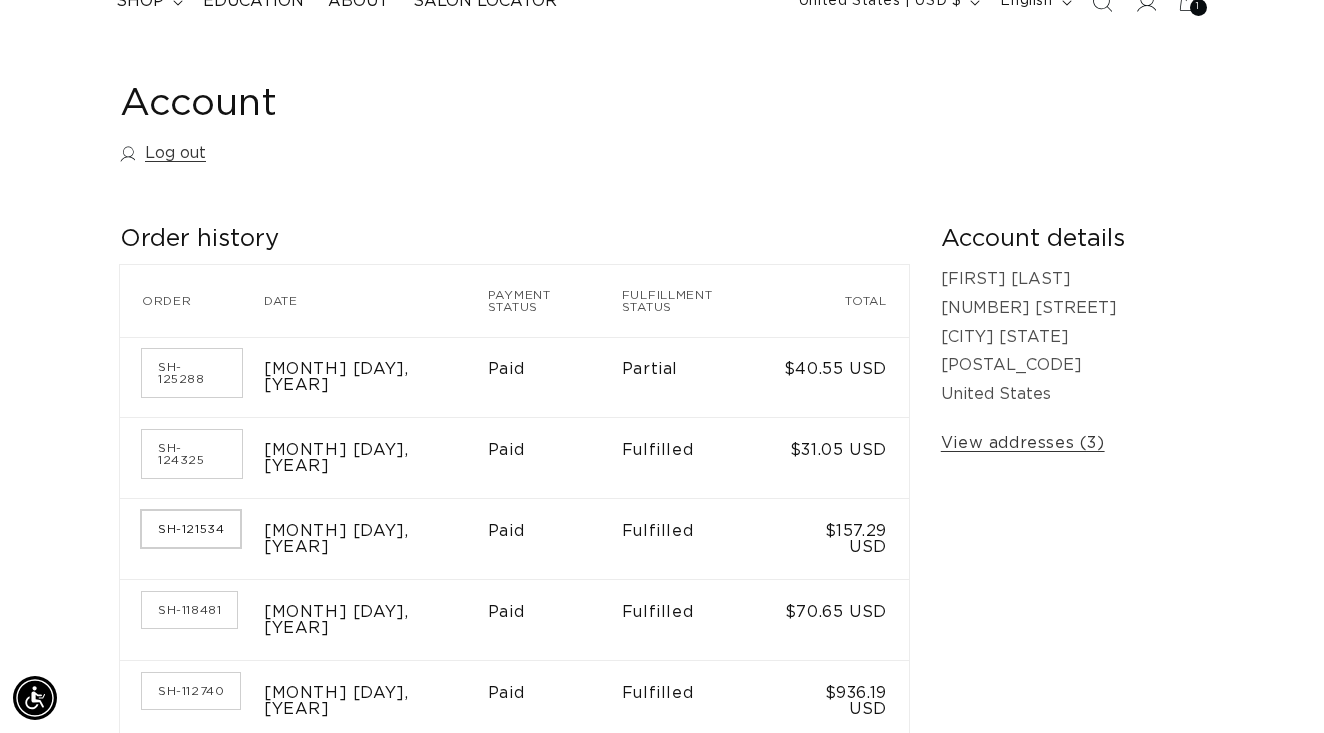 click on "SH-121534" at bounding box center [191, 529] 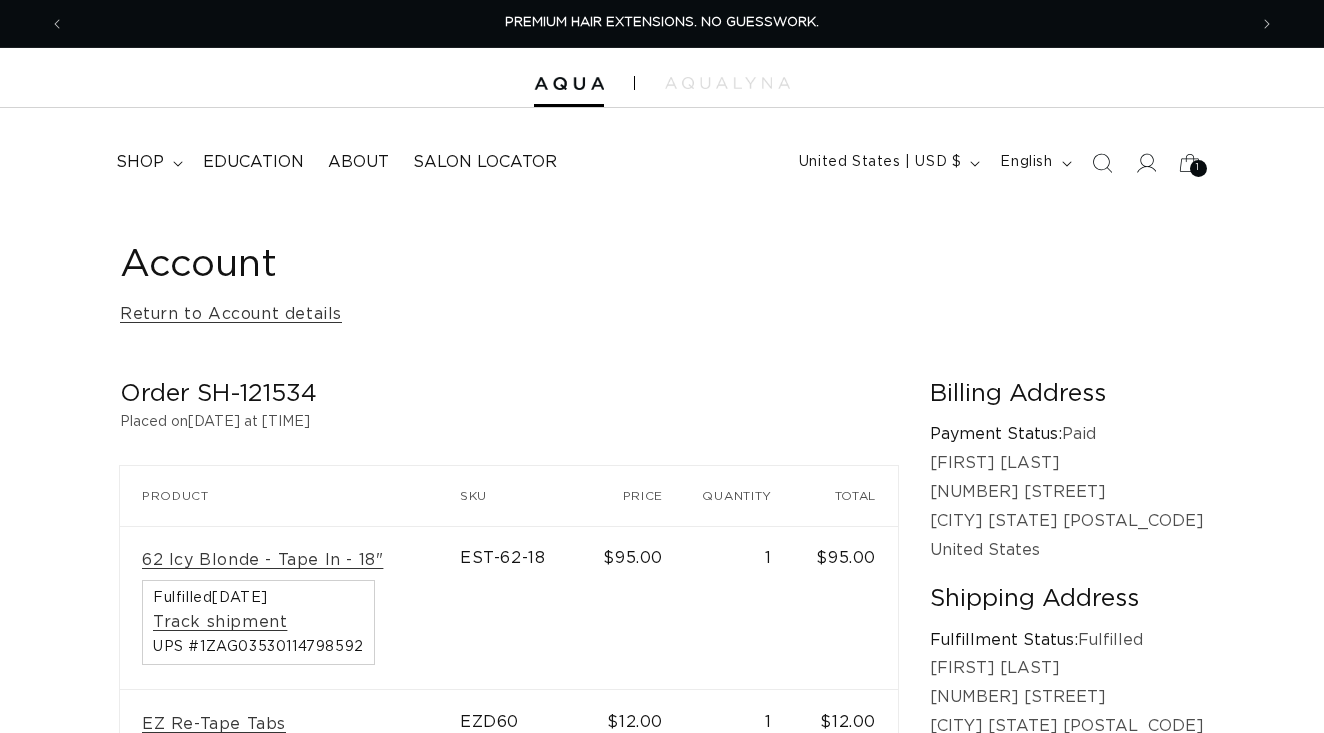 scroll, scrollTop: 0, scrollLeft: 0, axis: both 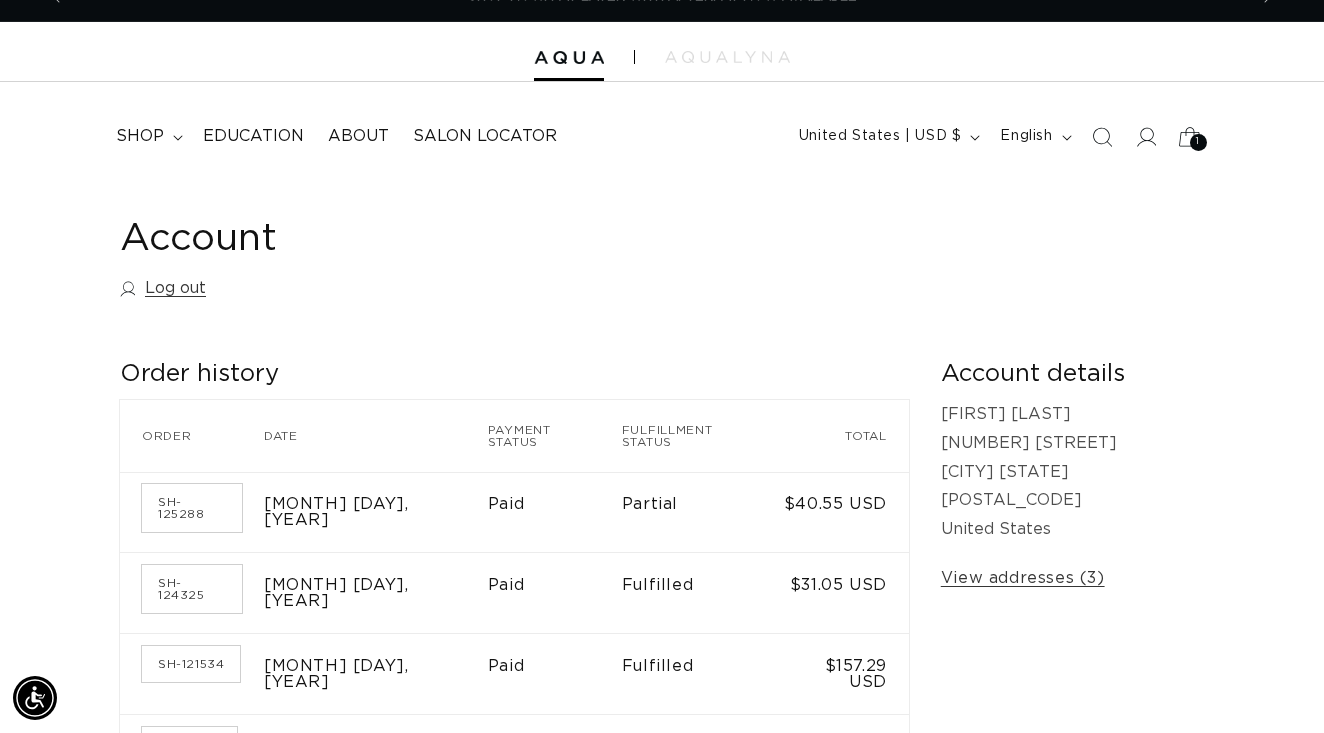 click 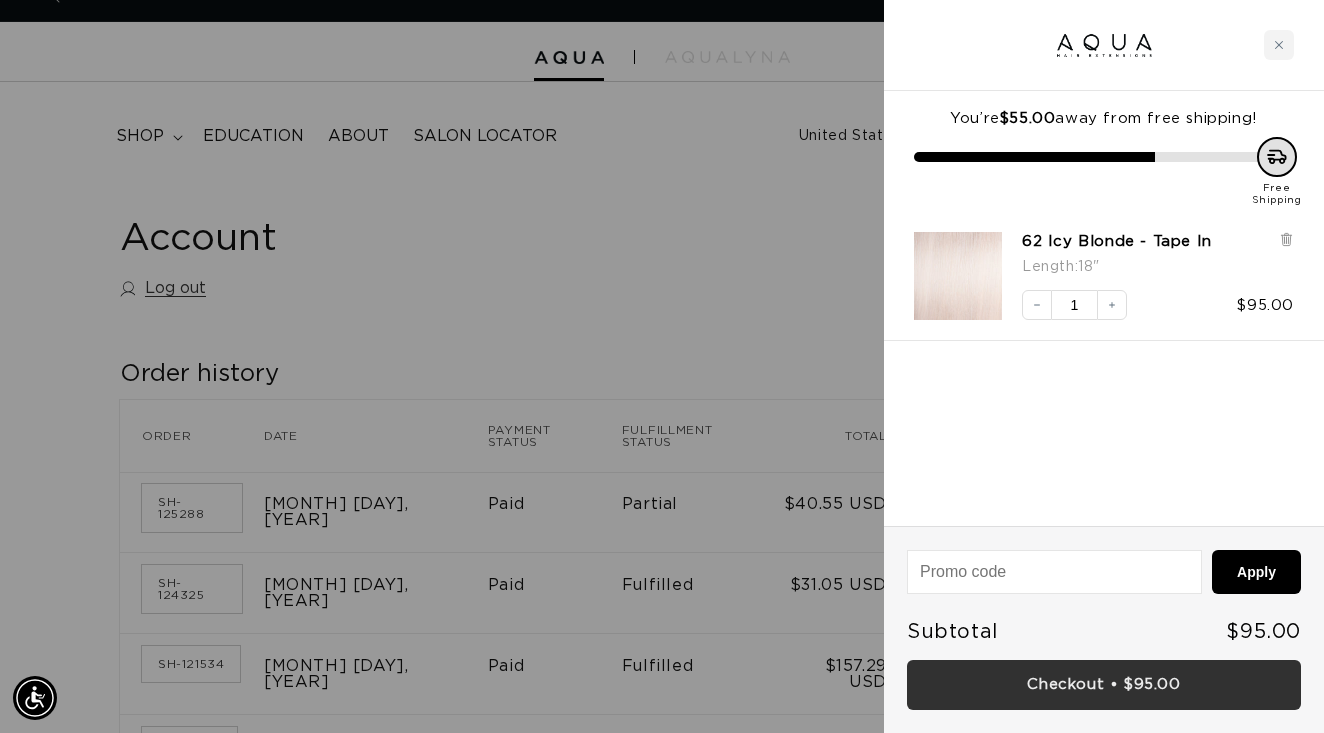 scroll, scrollTop: 0, scrollLeft: 2364, axis: horizontal 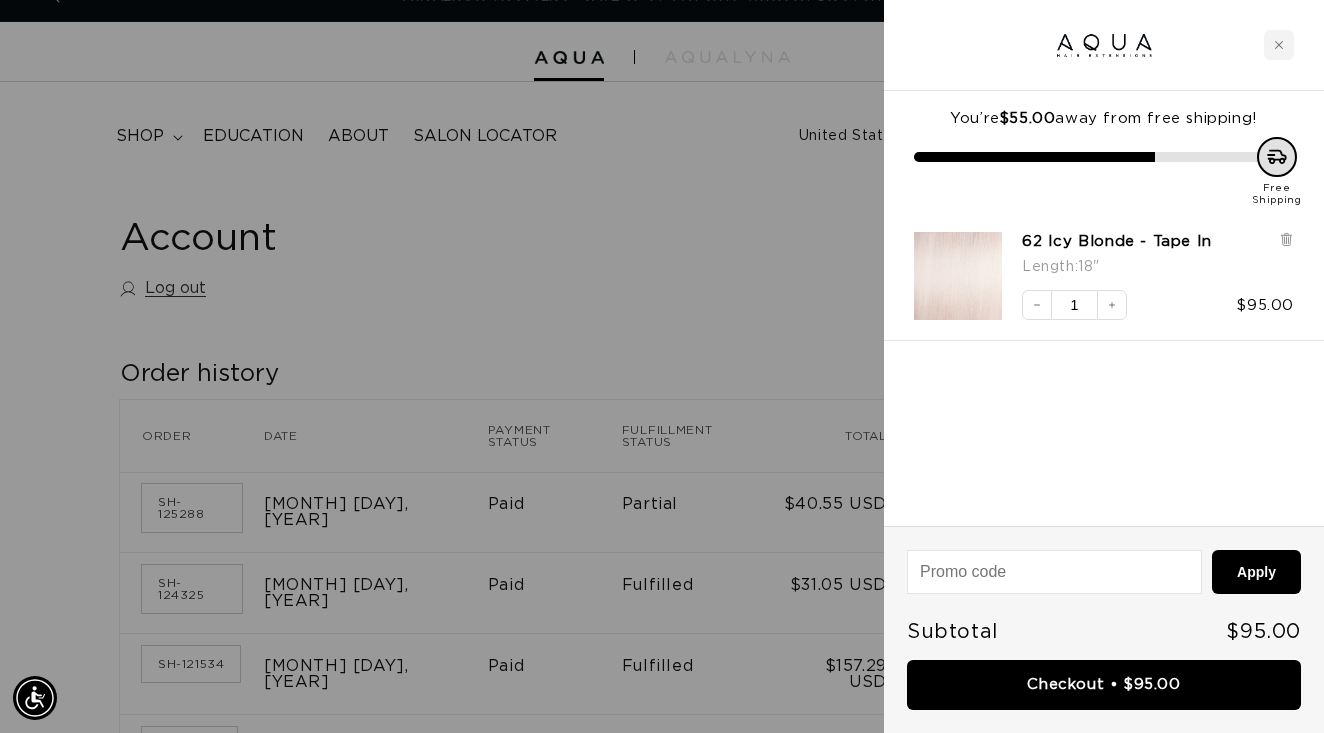 click on "Checkout • $95.00" at bounding box center (1104, 685) 